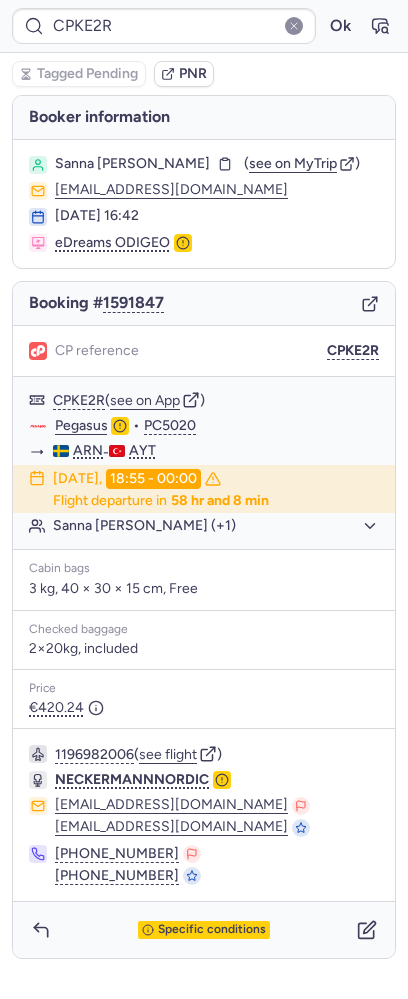 scroll, scrollTop: 0, scrollLeft: 0, axis: both 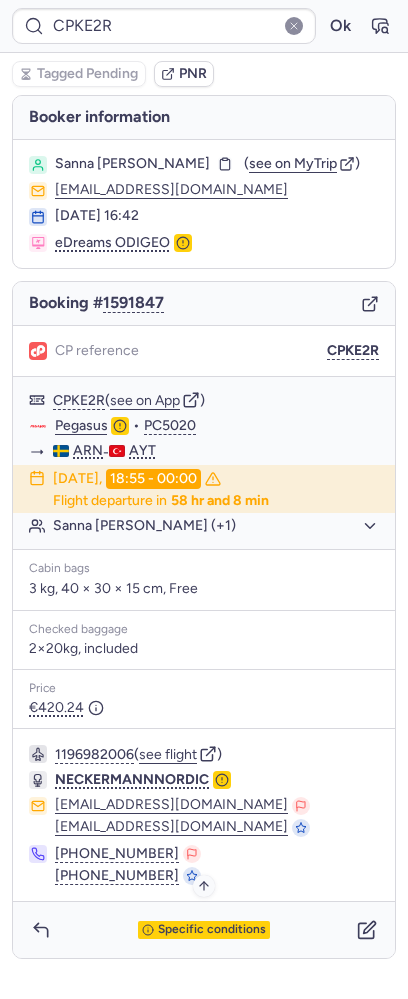 click on "Specific conditions" at bounding box center (212, 930) 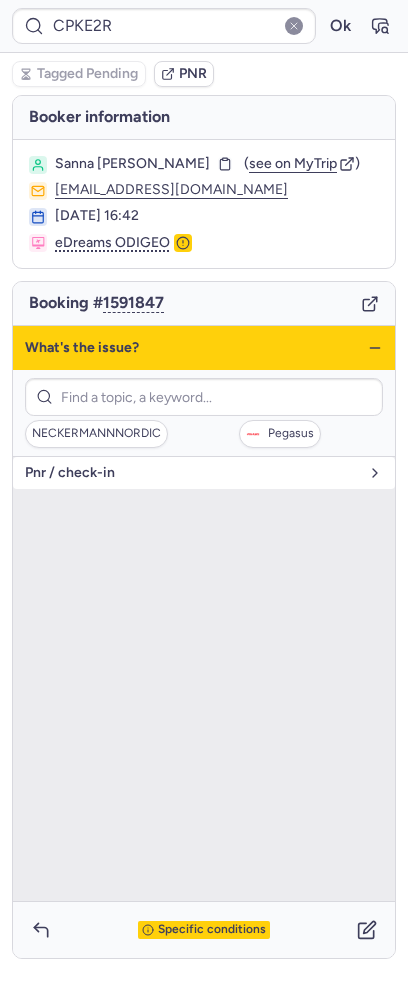 click on "pnr / check-in" at bounding box center [204, 473] 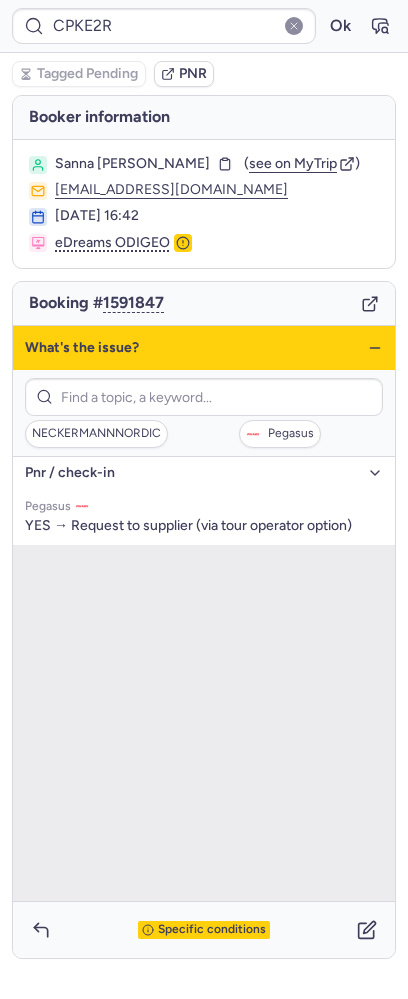 click 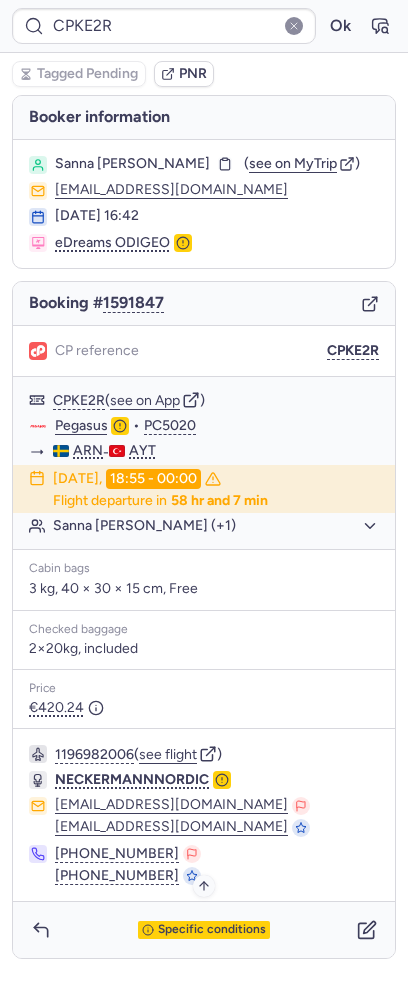 click on "Specific conditions" at bounding box center [212, 930] 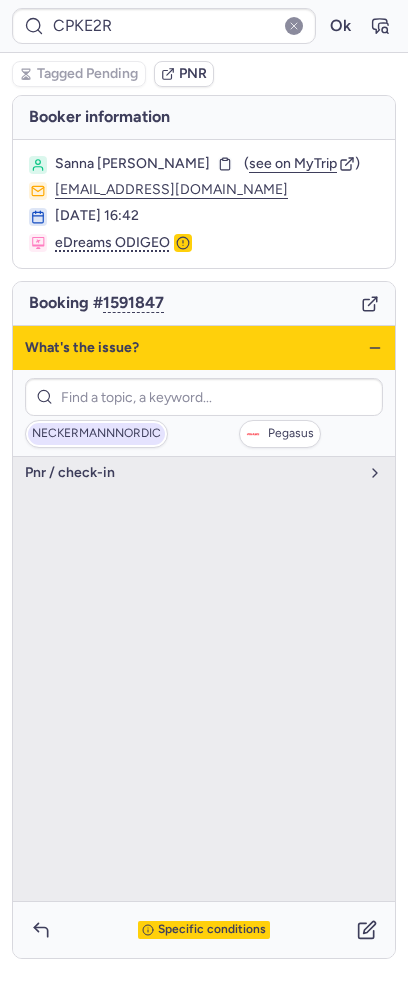 click on "NECKERMANNNORDIC" at bounding box center (96, 434) 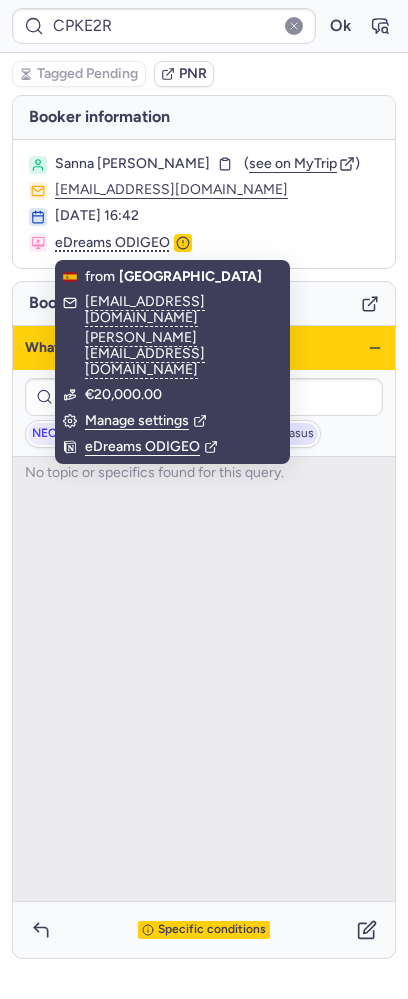 click on "Pegasus" at bounding box center [280, 434] 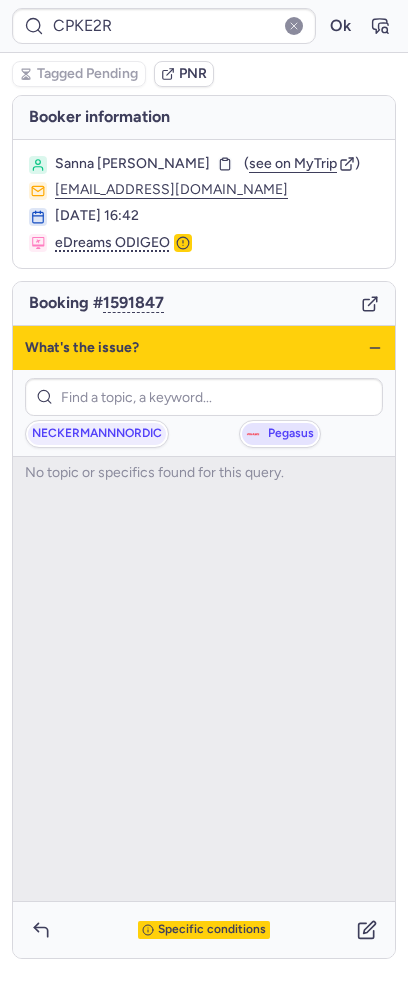 click on "Pegasus" at bounding box center [291, 434] 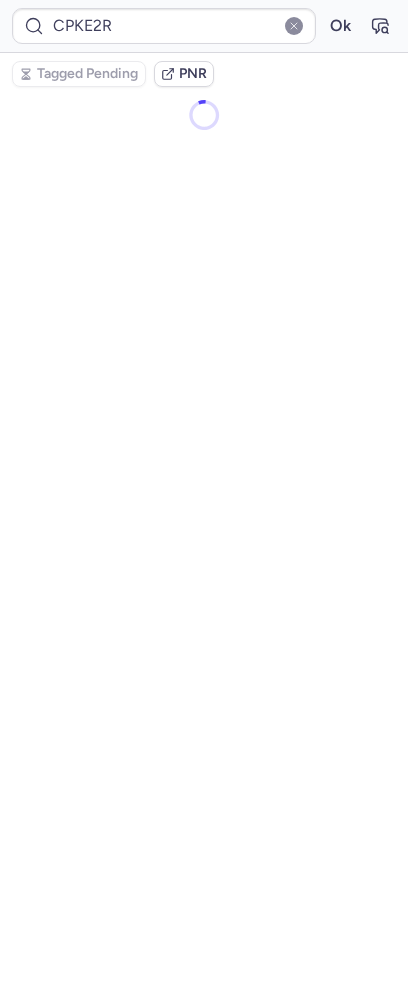 scroll, scrollTop: 0, scrollLeft: 0, axis: both 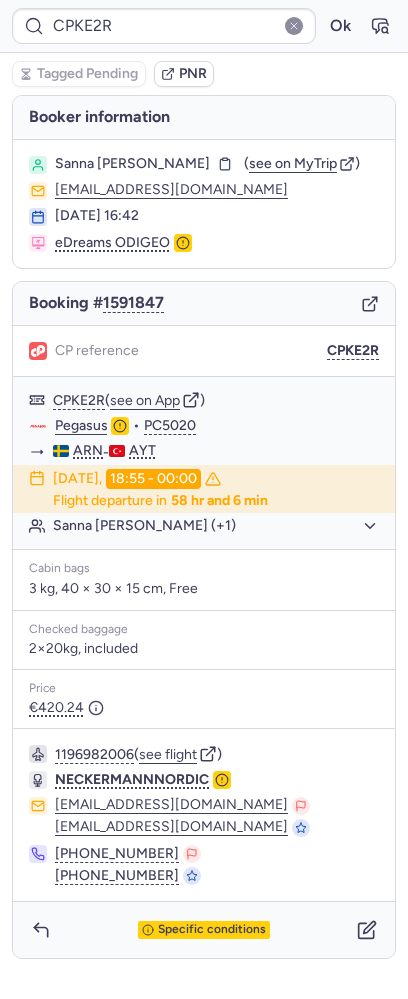 click on "Specific conditions" at bounding box center (204, 930) 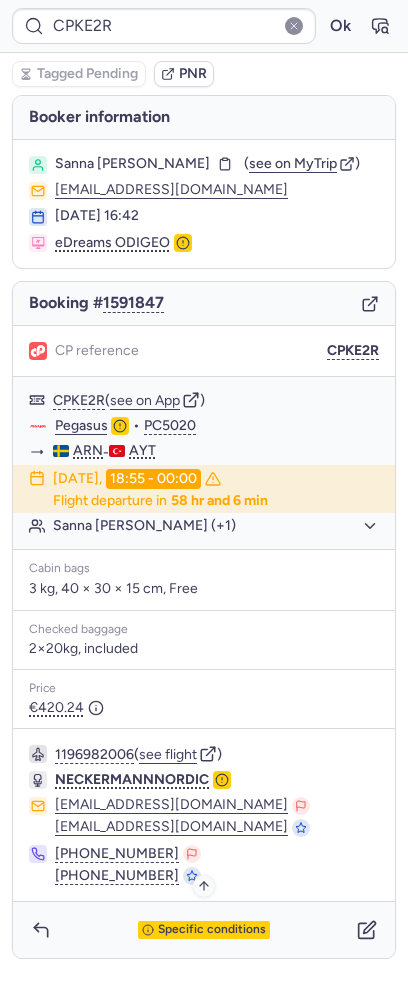 click on "Specific conditions" at bounding box center (212, 930) 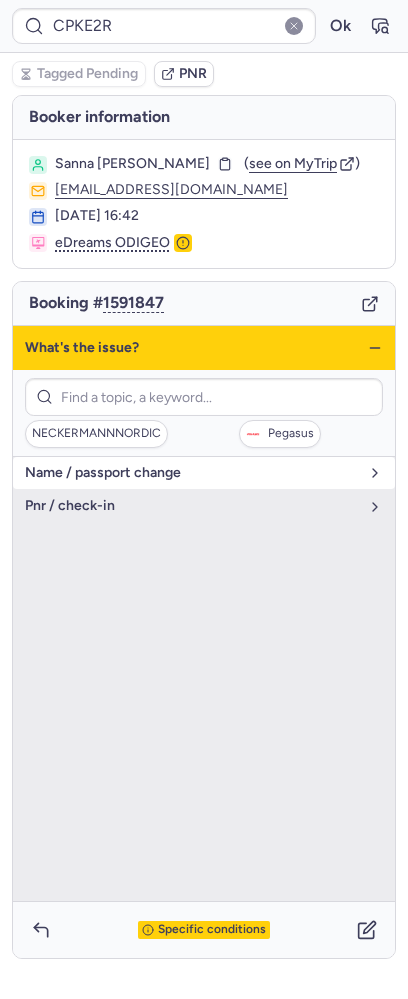 click on "name / passport change" at bounding box center (192, 473) 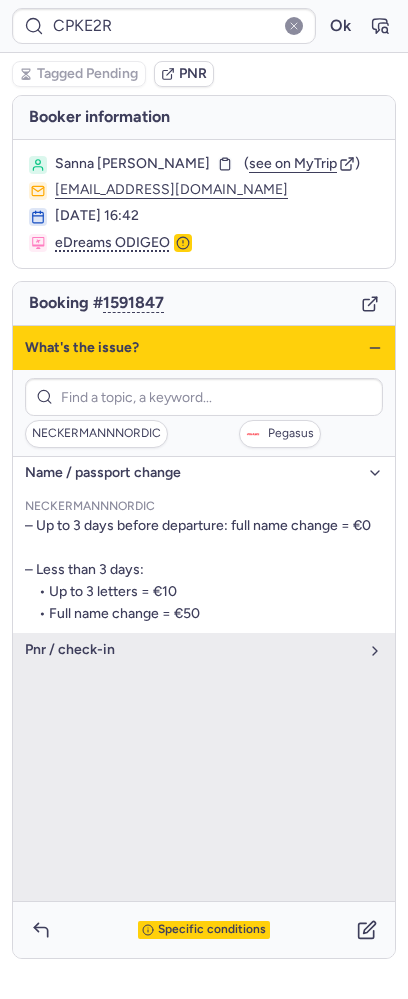 click on "name / passport change" at bounding box center (192, 473) 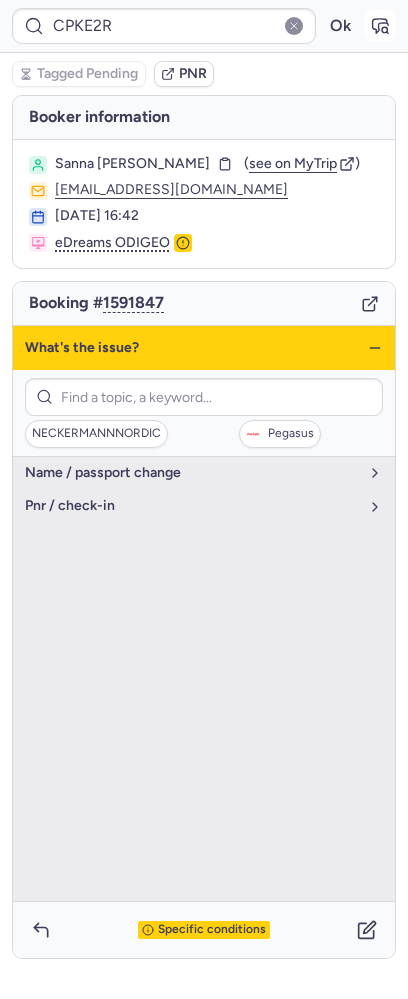 click 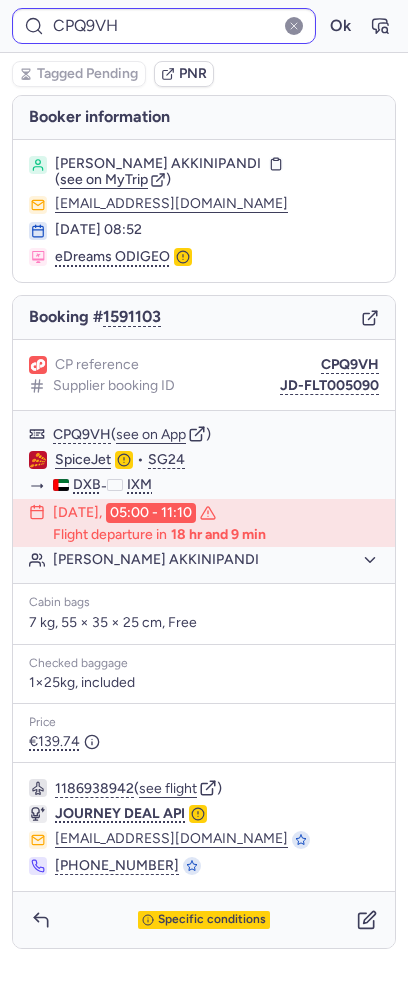 type on "V72272" 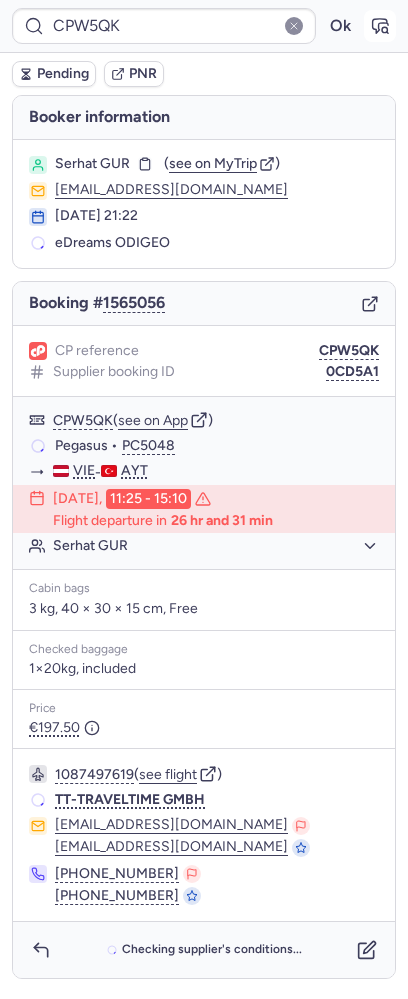 click 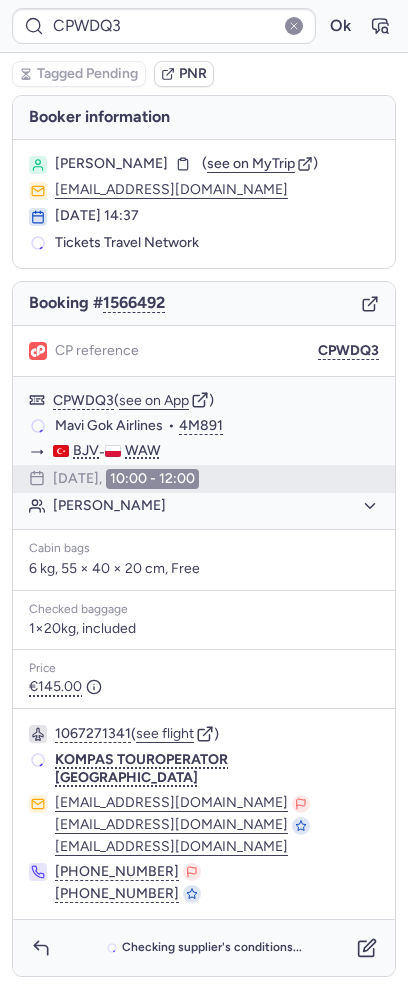 type on "CPGF7D" 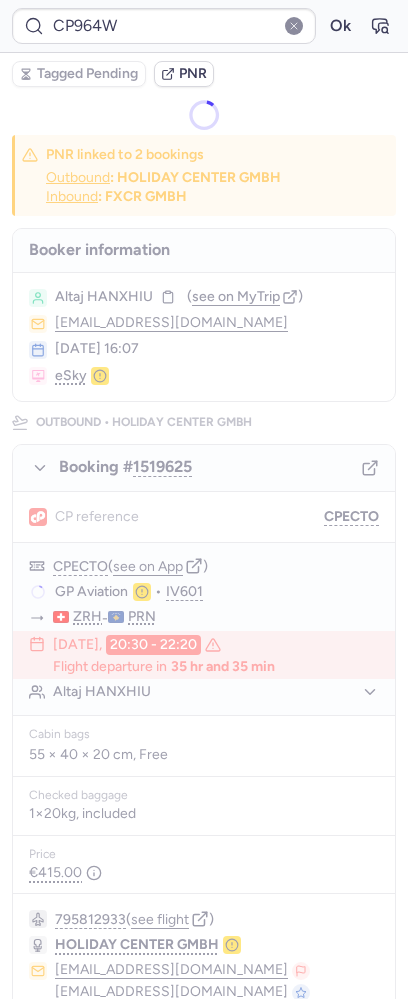 type on "CPTQJV" 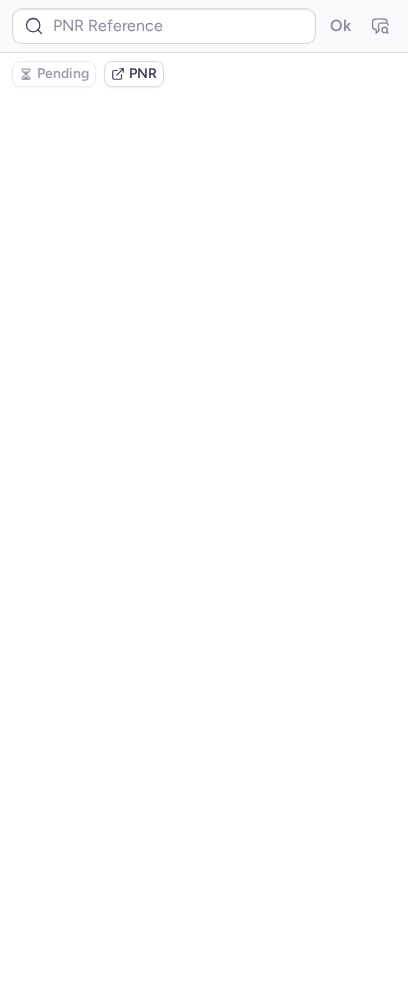 type on "CP7WVI" 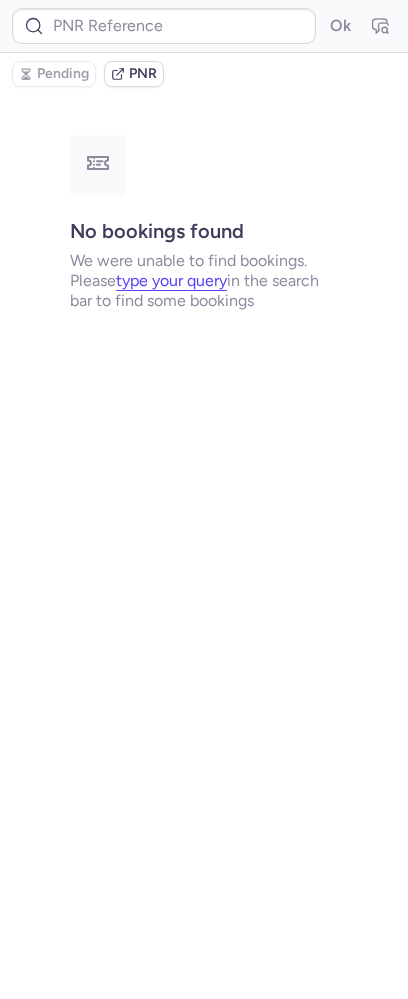 type on "CPECTO" 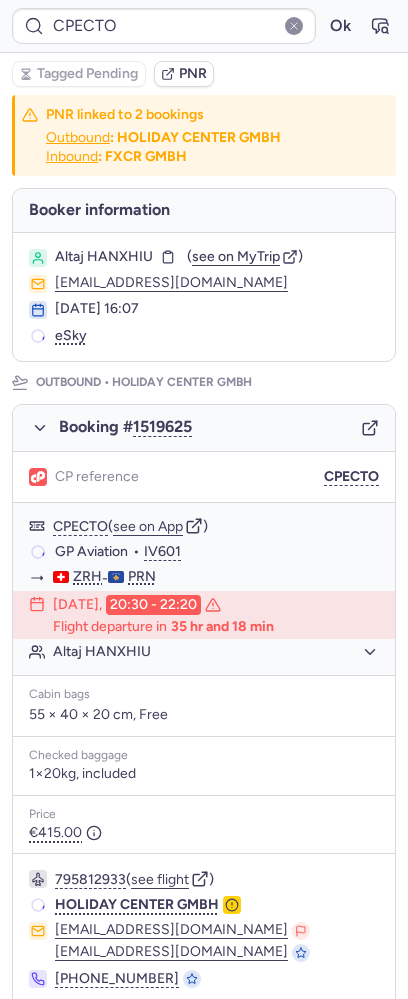 scroll, scrollTop: 804, scrollLeft: 0, axis: vertical 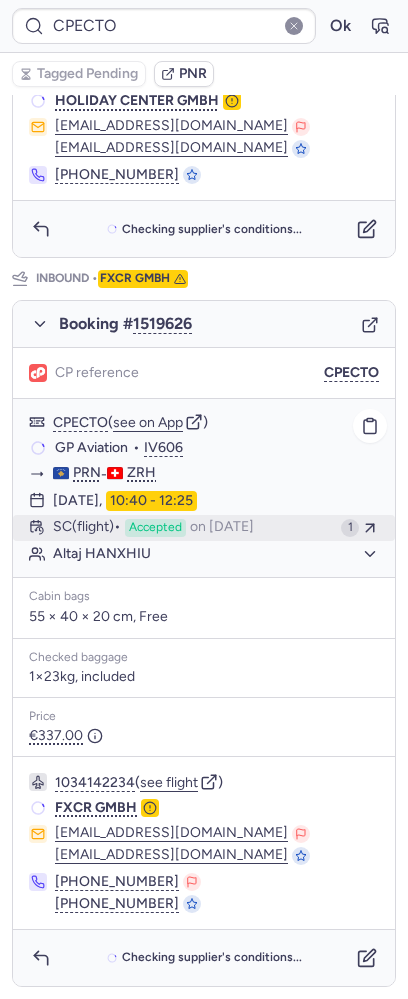 click on "SC   (flight)" at bounding box center [87, 528] 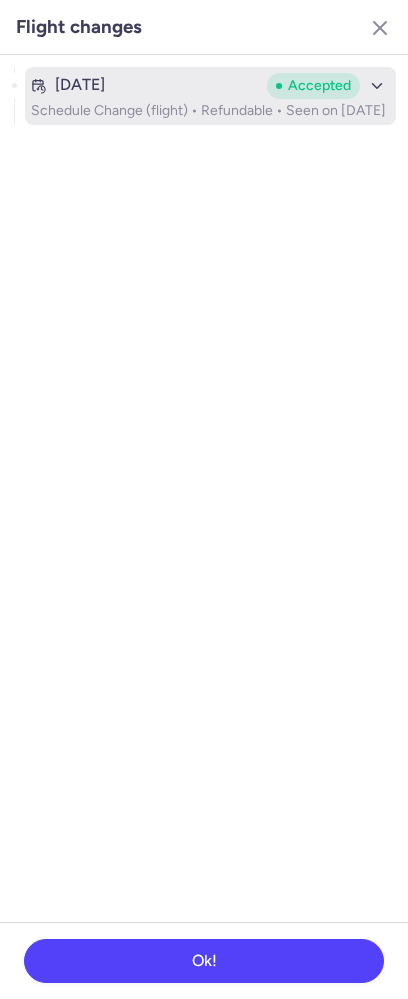 click on "Accepted" at bounding box center [319, 86] 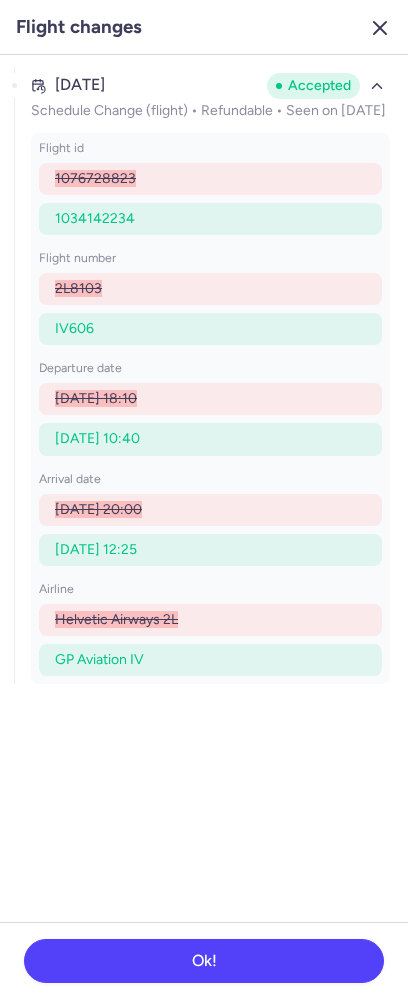 click 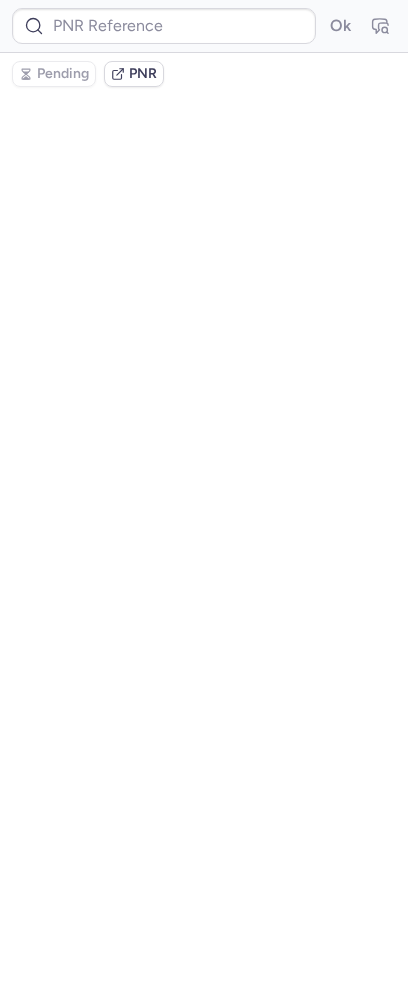 scroll, scrollTop: 0, scrollLeft: 0, axis: both 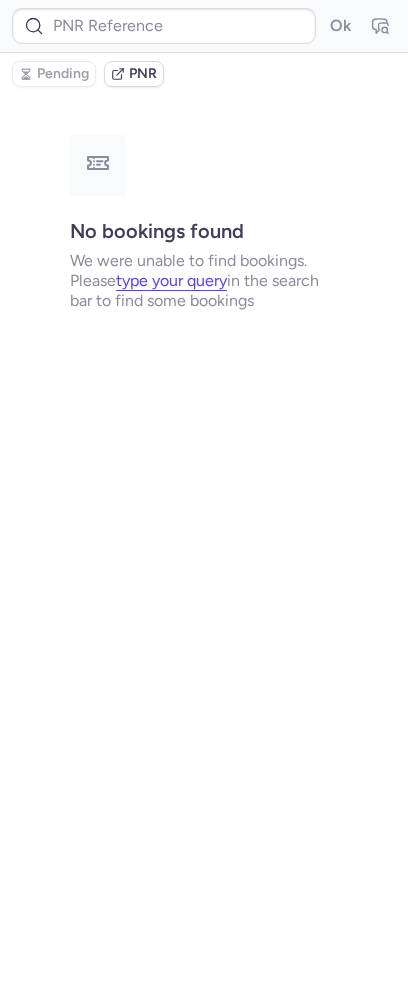 type on "CP7WVI" 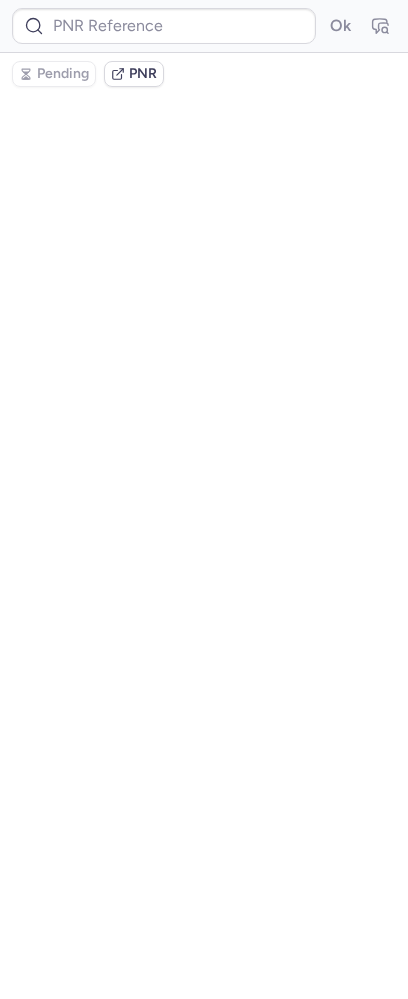 type on "CPTWHG" 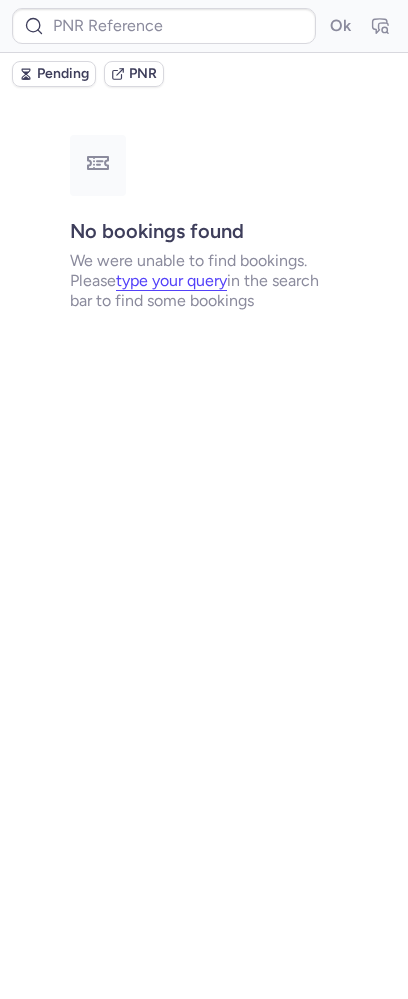 type on "CPTWHG" 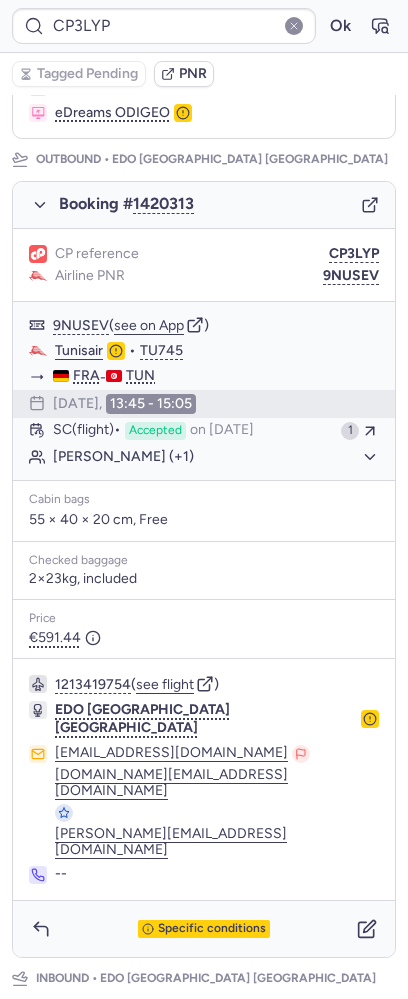 scroll, scrollTop: 824, scrollLeft: 0, axis: vertical 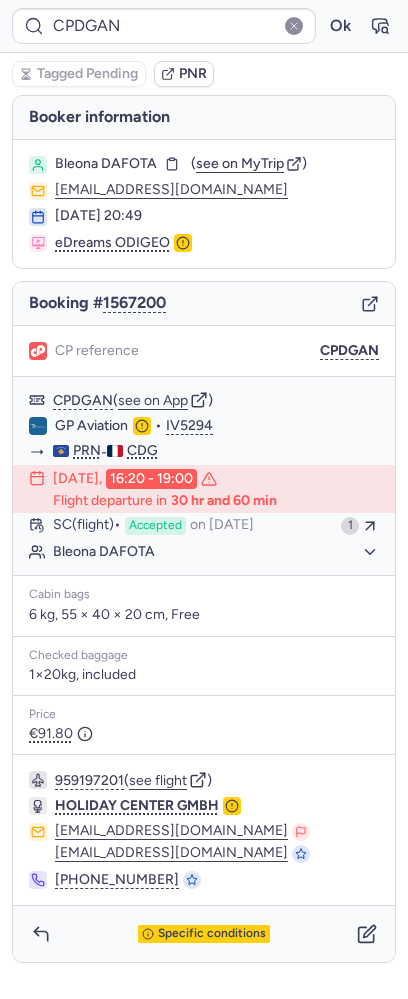 type on "CP7WVI" 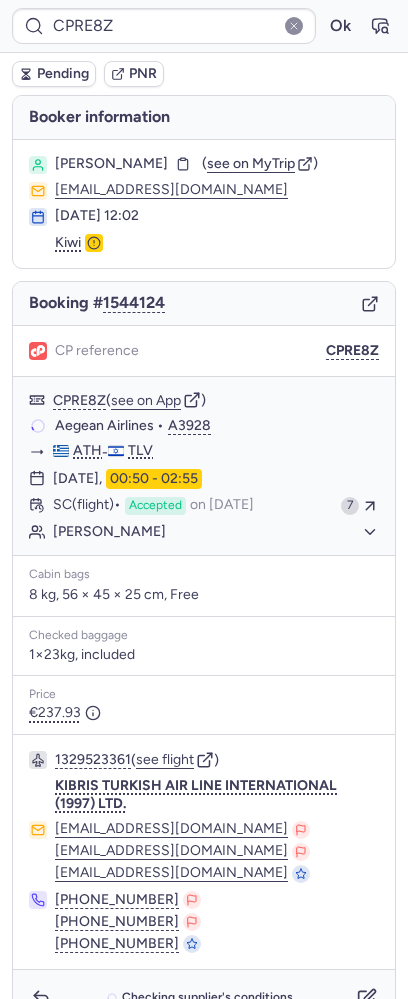 type on "CPHVVZ" 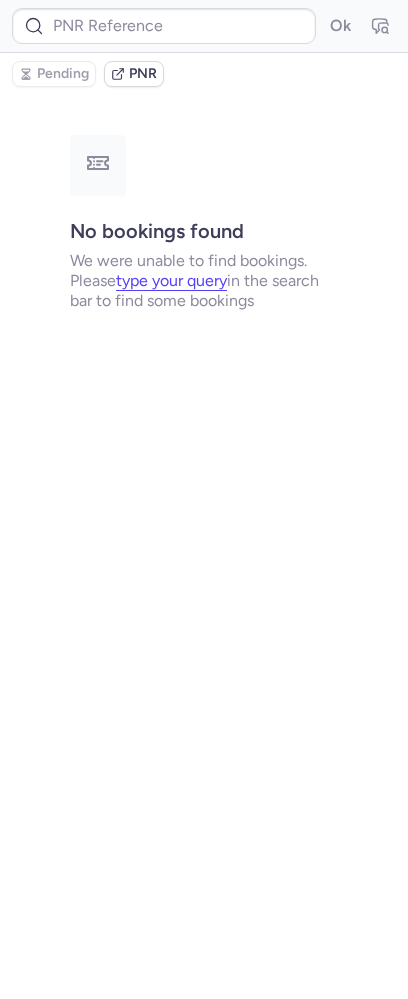 type on "CPECTO" 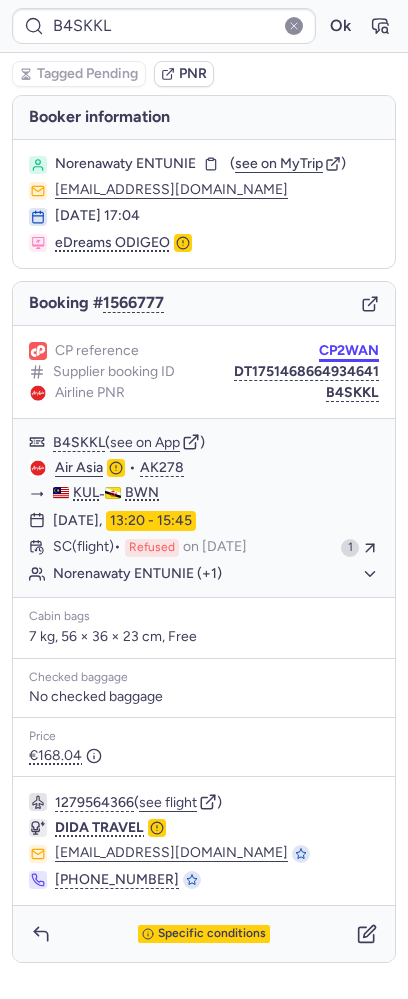 click on "CP2WAN" at bounding box center (349, 351) 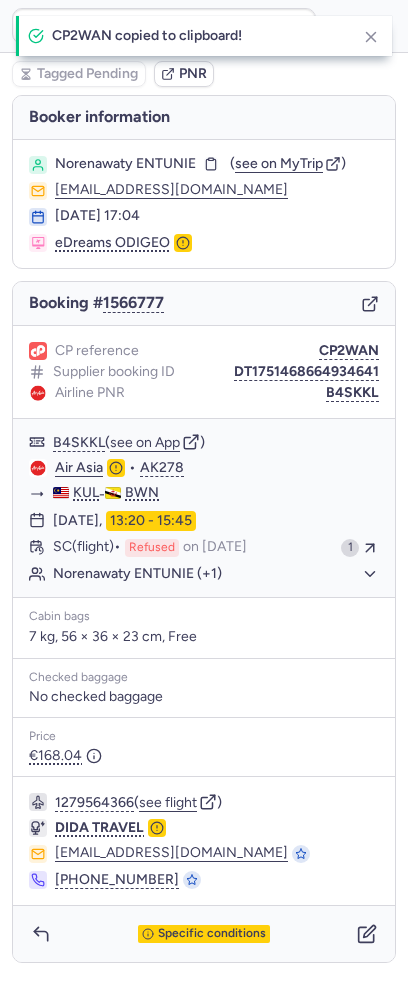 type on "CP2WAN" 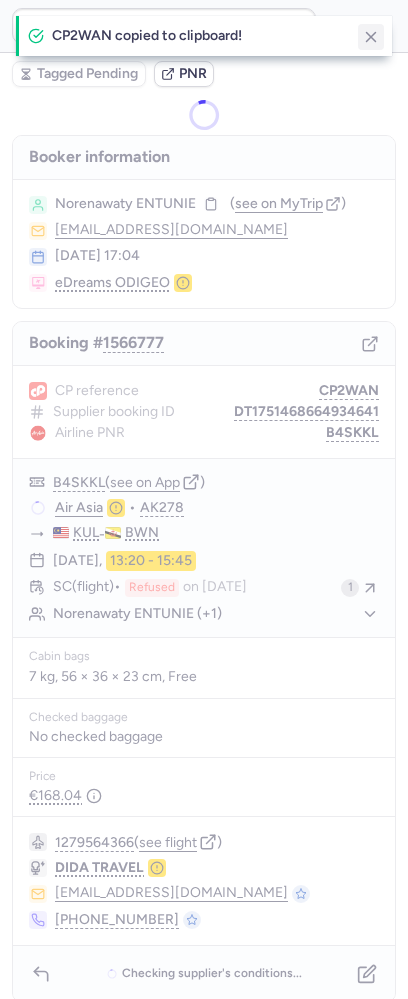 click 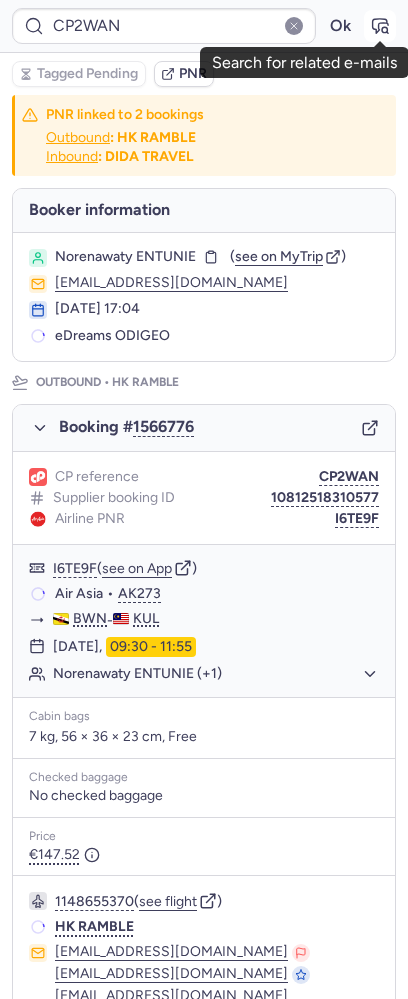 click at bounding box center (380, 26) 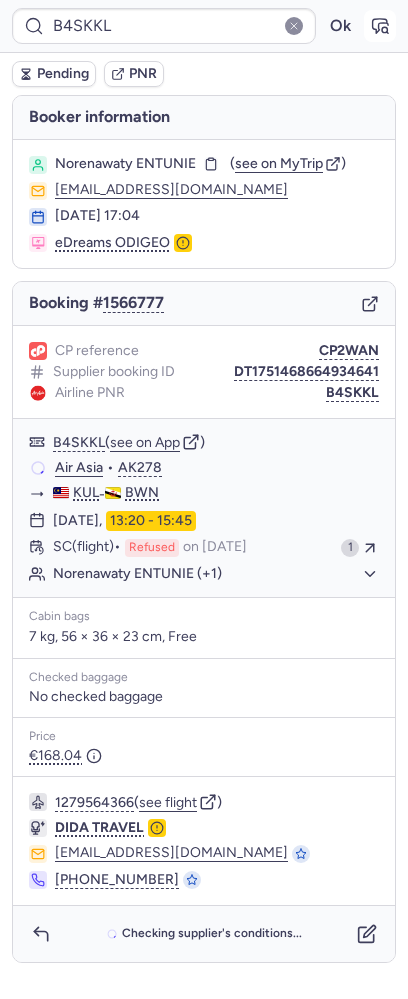 type on "CP2WAN" 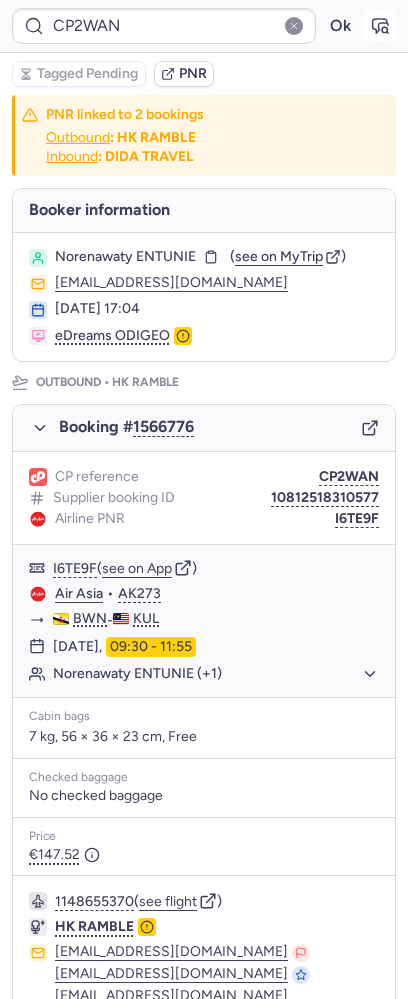 click 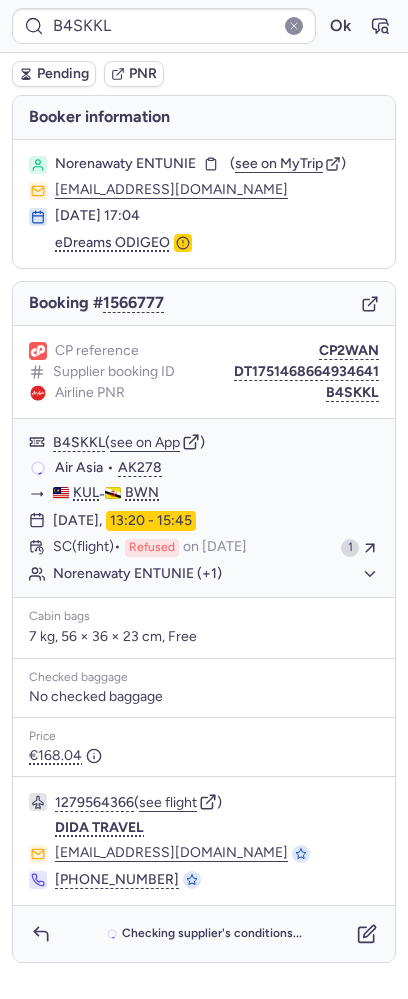 type on "CP2WAN" 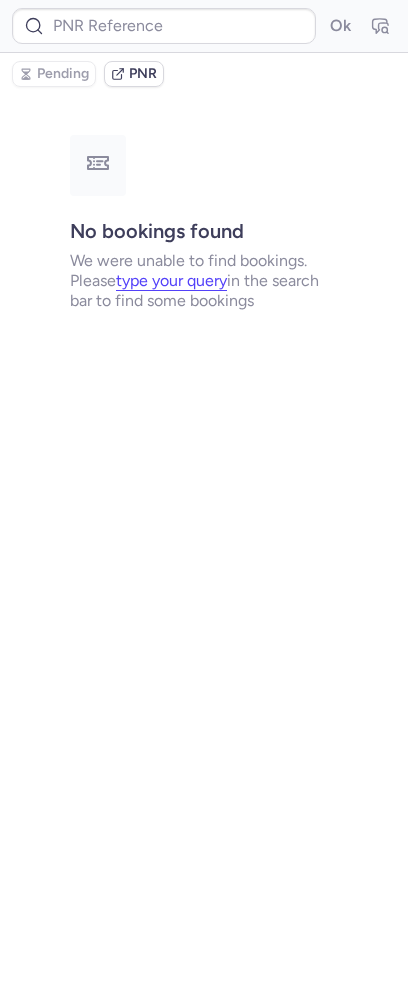 type on "CPECTO" 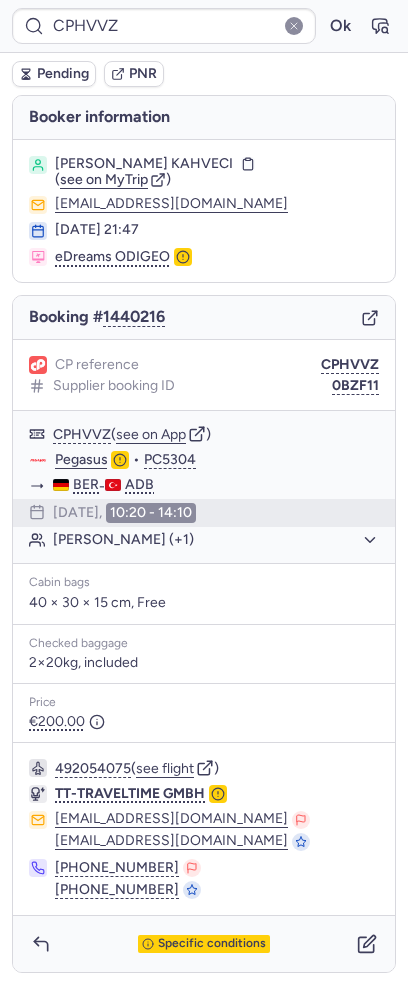 type on "CPWTRX" 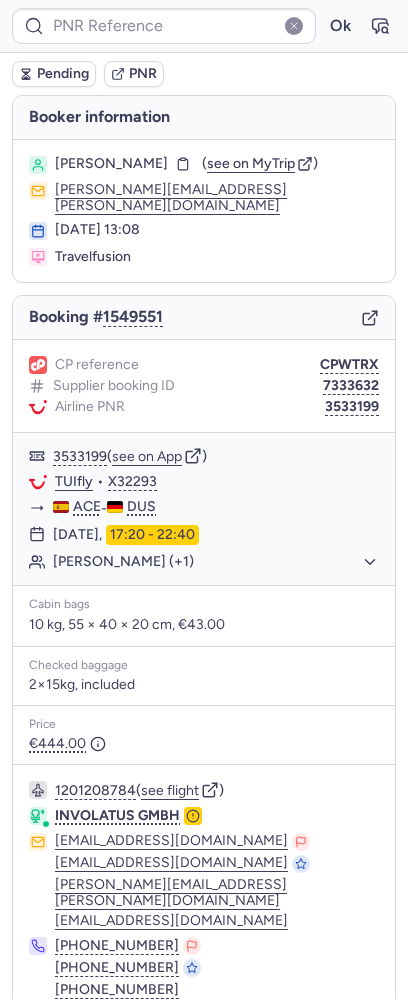 type on "CPWTRX" 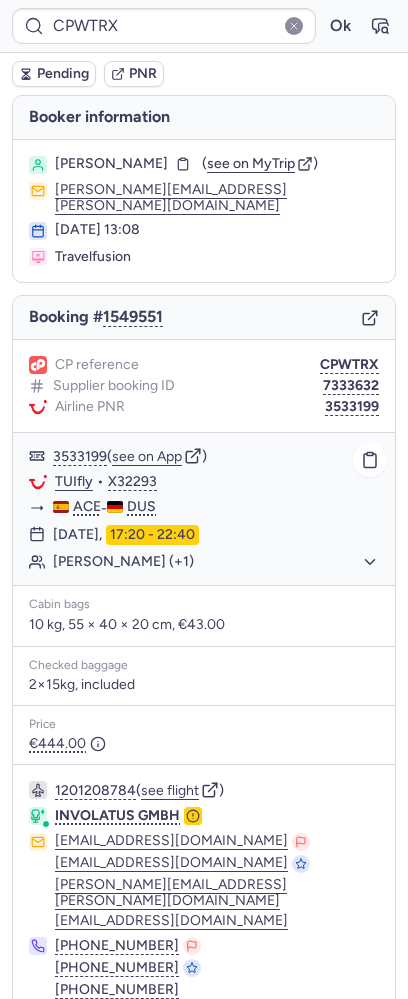 scroll, scrollTop: 56, scrollLeft: 0, axis: vertical 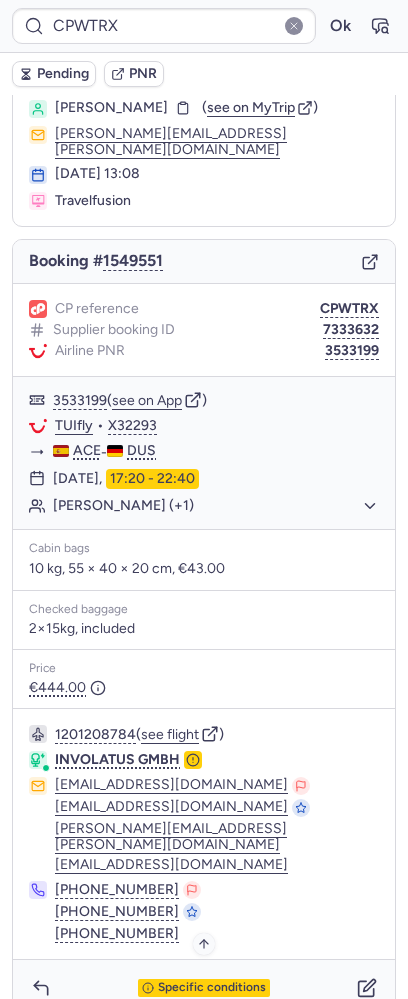 click on "Specific conditions" at bounding box center (212, 988) 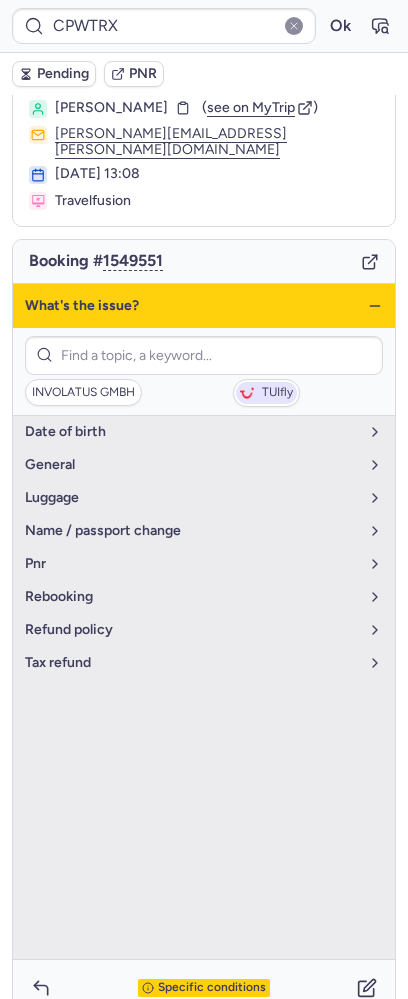 click on "TUIfly" at bounding box center [277, 393] 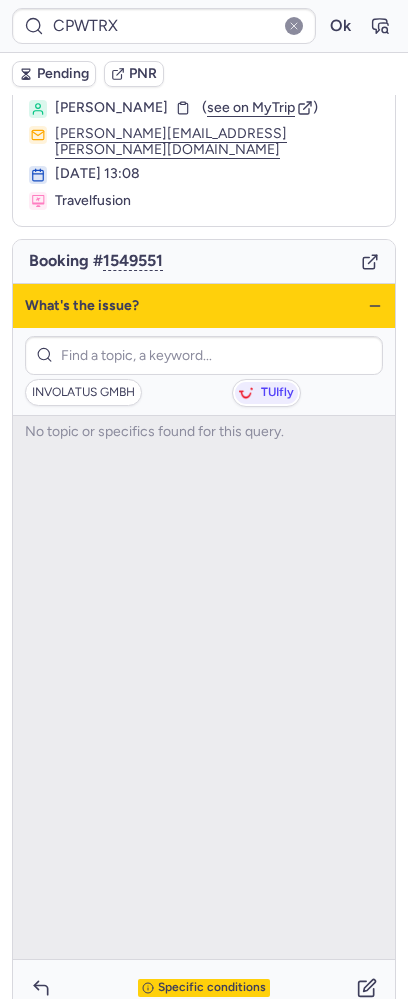 scroll, scrollTop: 0, scrollLeft: 0, axis: both 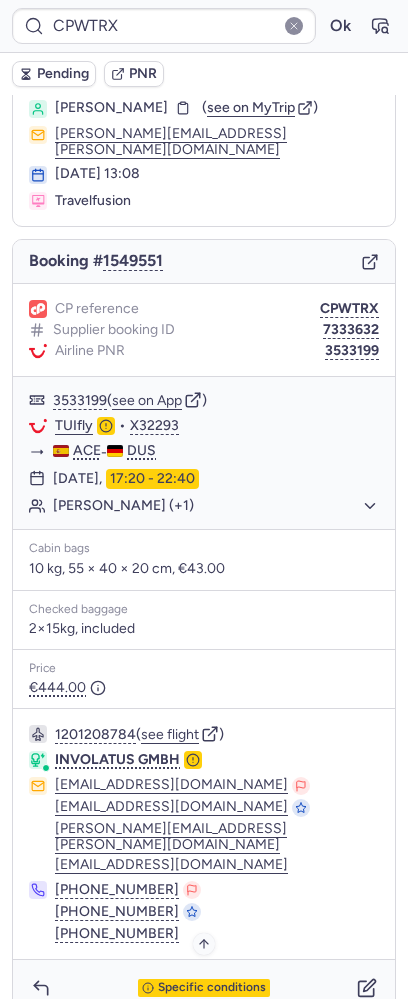 click on "Specific conditions" at bounding box center [212, 988] 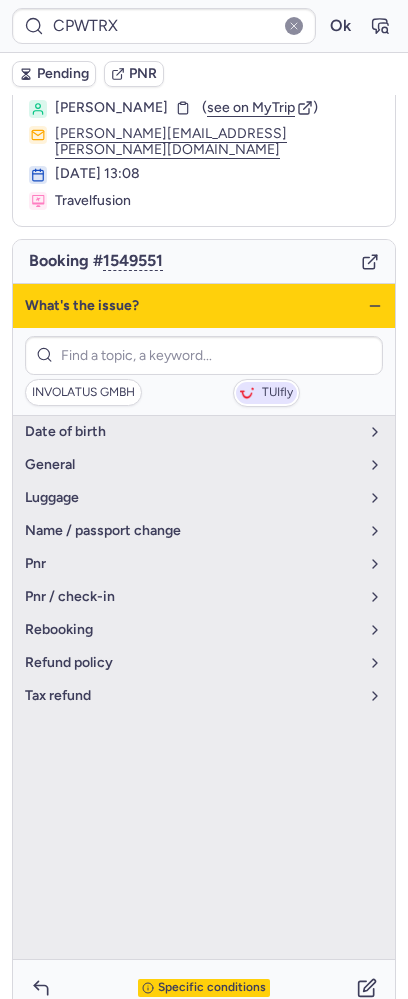 click on "TUIfly" at bounding box center (277, 393) 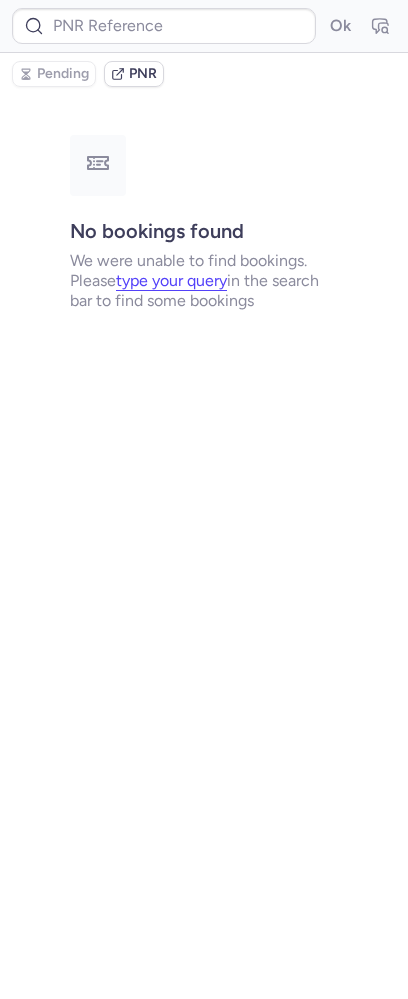 scroll, scrollTop: 0, scrollLeft: 0, axis: both 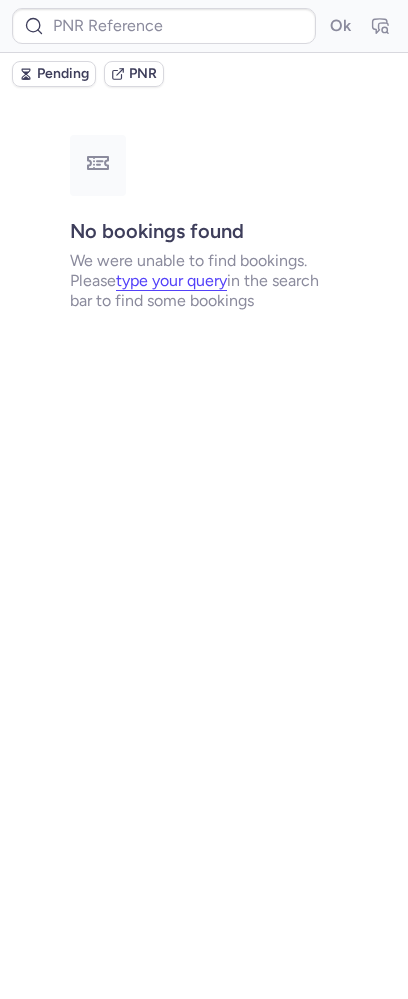 type on "CP5NXC" 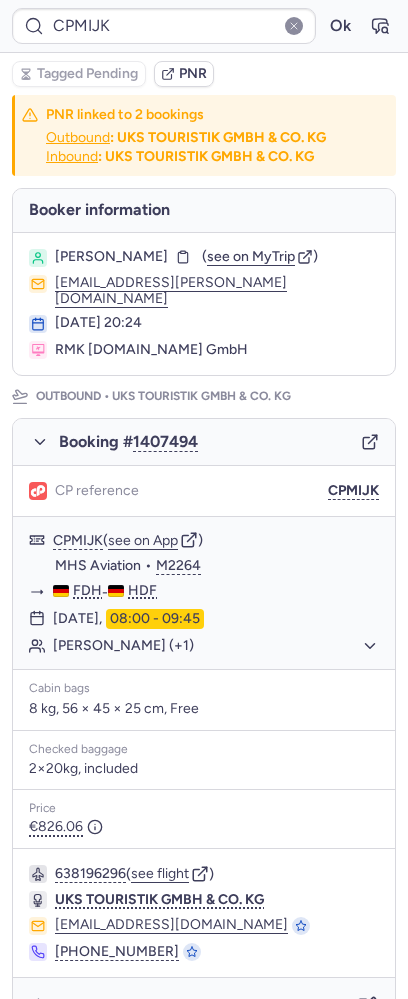type on "CP5NXC" 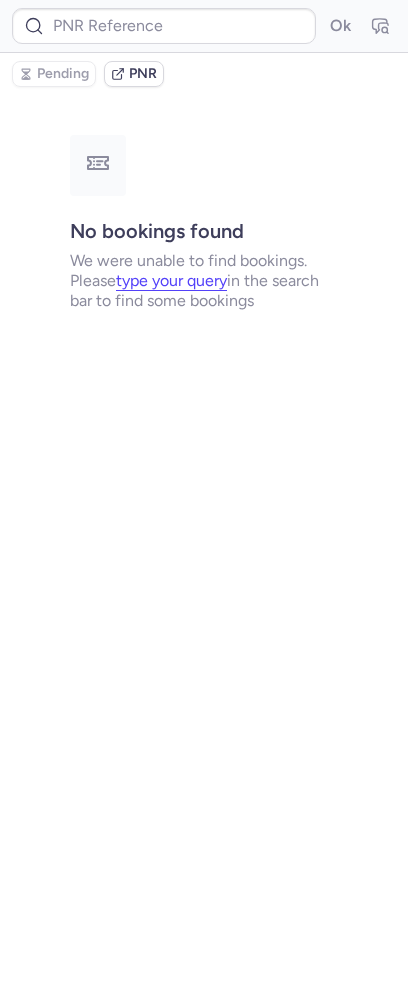 type on "CP7ESK" 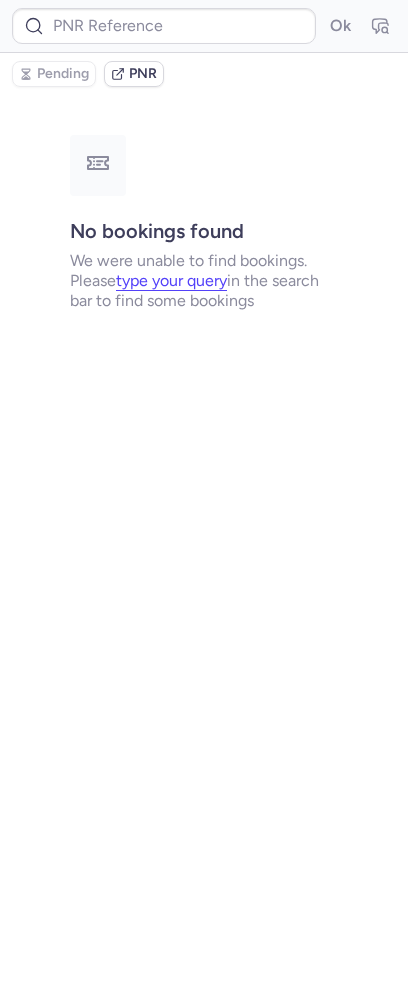 type on "CPWTRX" 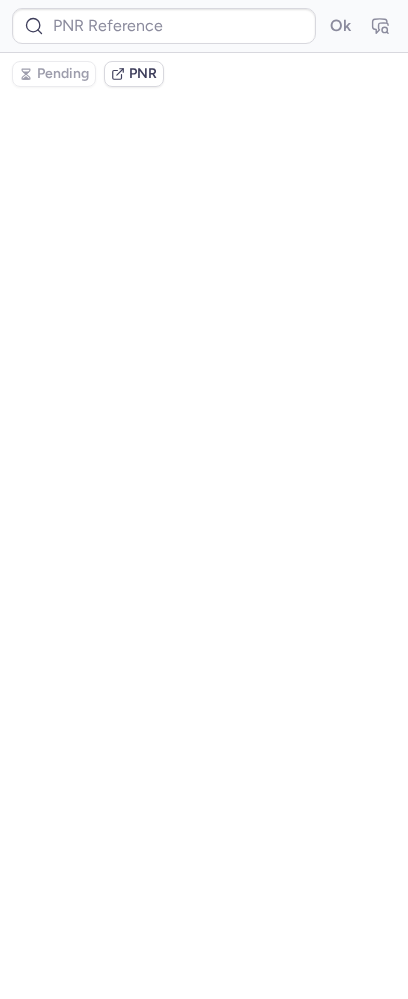 type on "CPM3JR" 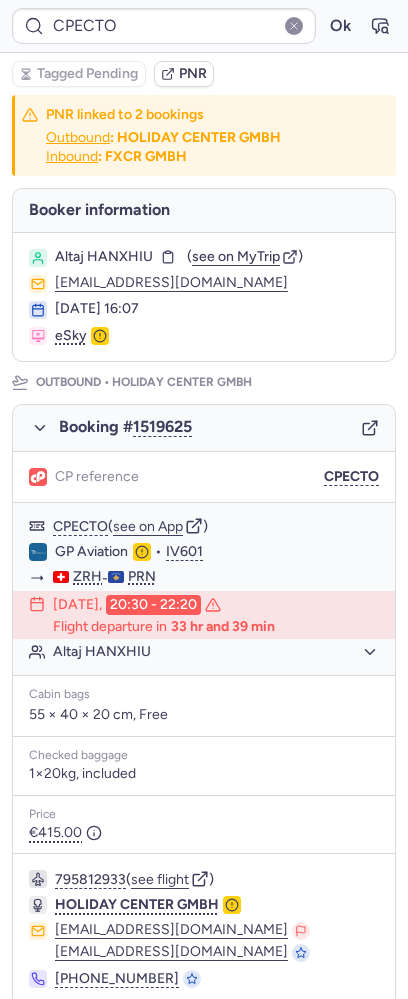type on "CPE82D" 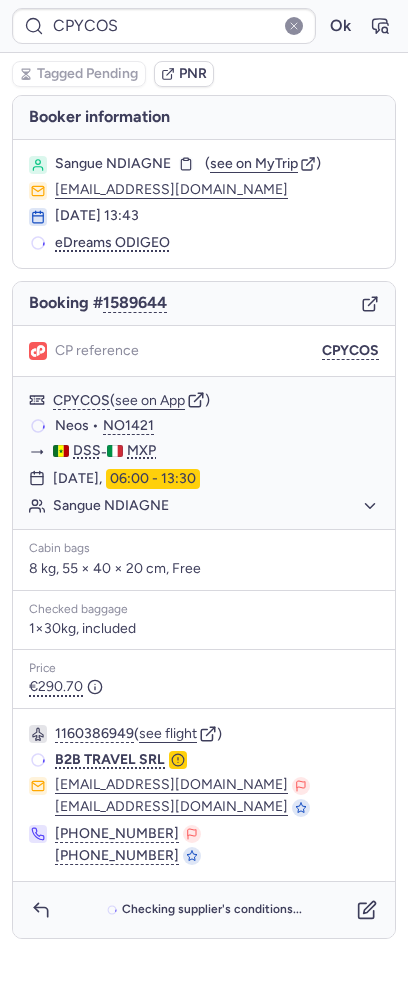 type on "CPH6BN" 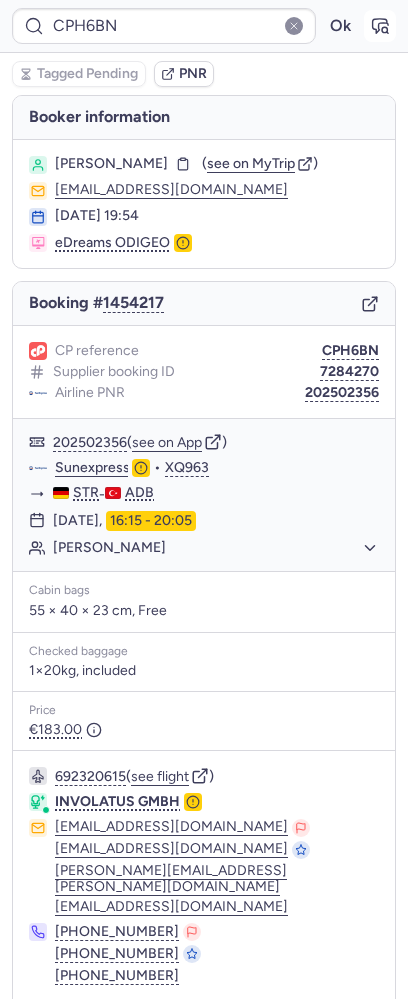 click 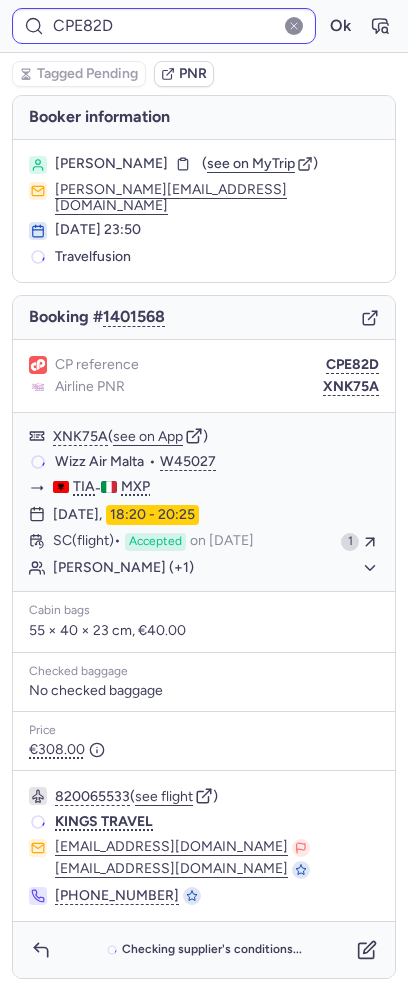type on "CP964W" 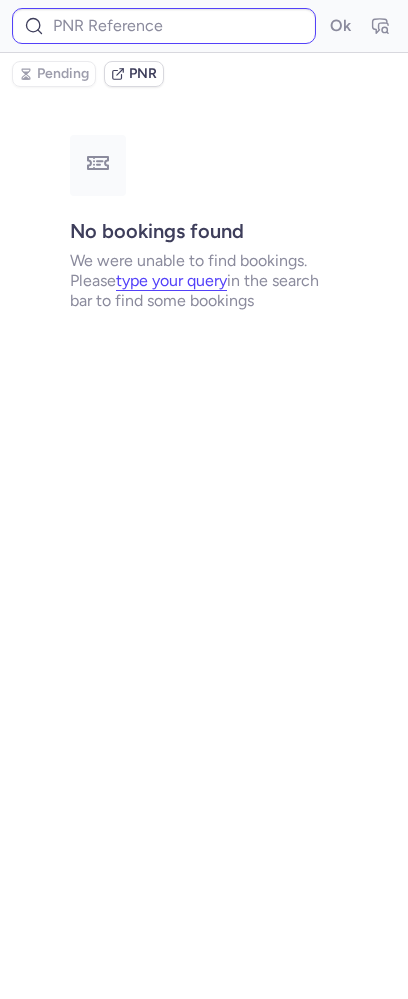 type on "CPECTO" 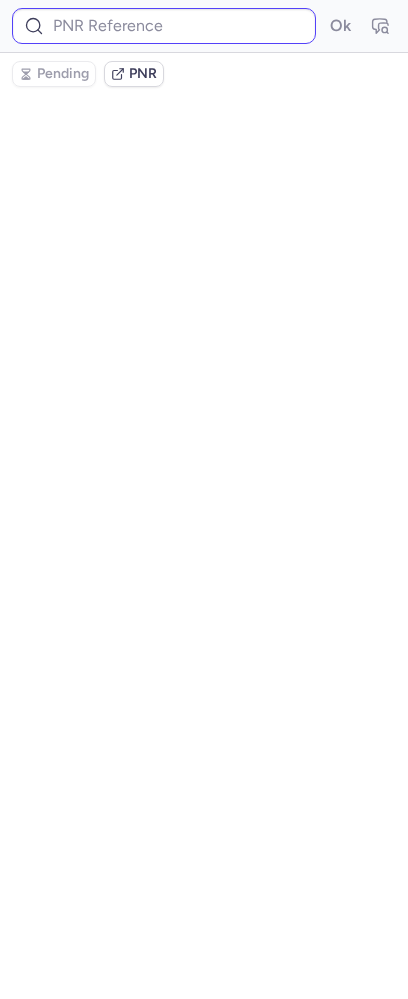 type on "CP7VVV" 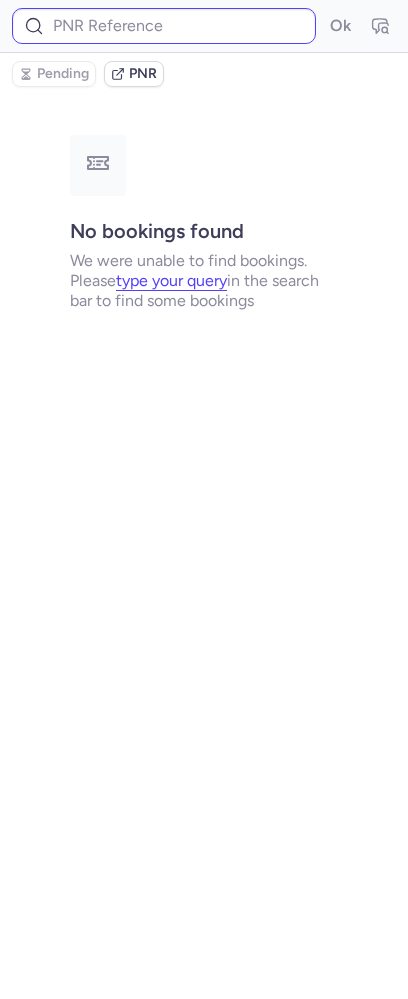 type on "CPECTO" 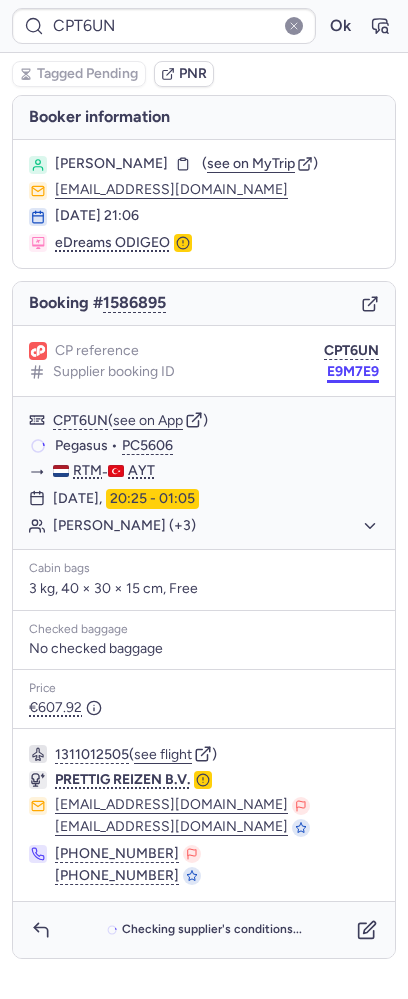 click on "E9M7E9" at bounding box center (353, 372) 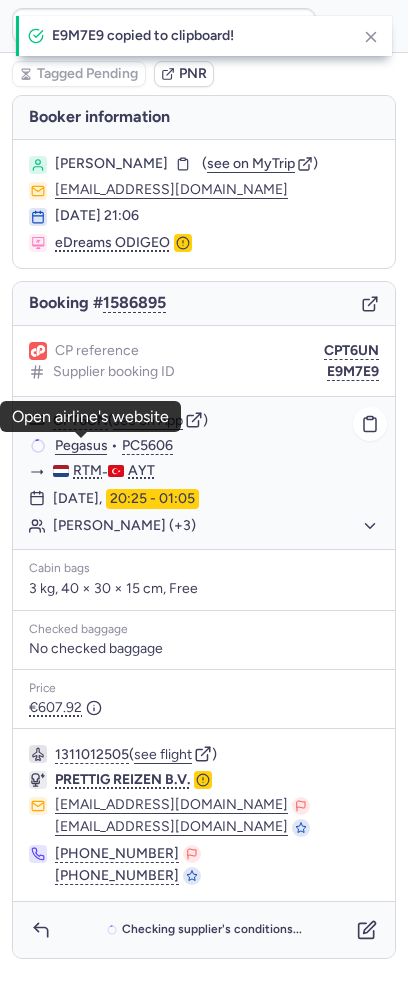 click on "Pegasus" 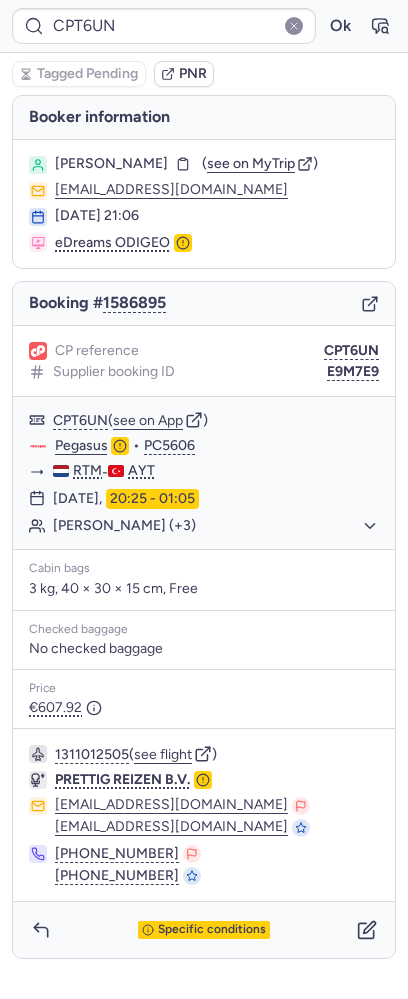 click on "Ibrahim GIREJEV" at bounding box center (111, 164) 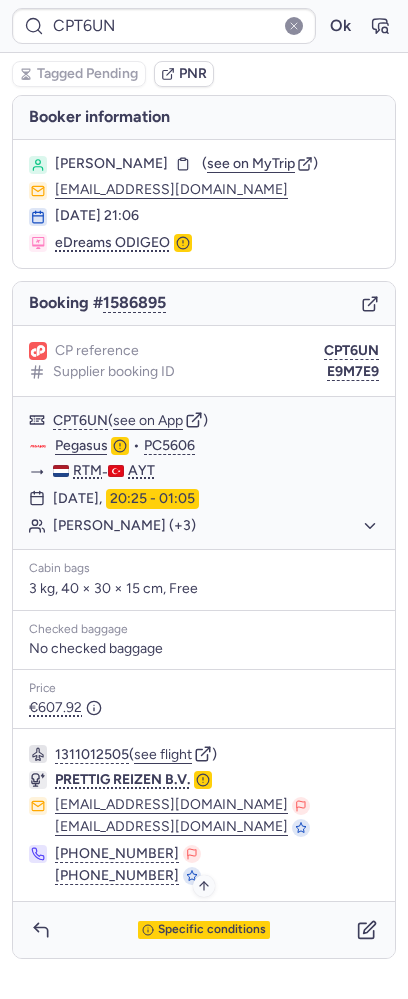 click on "Specific conditions" at bounding box center [212, 930] 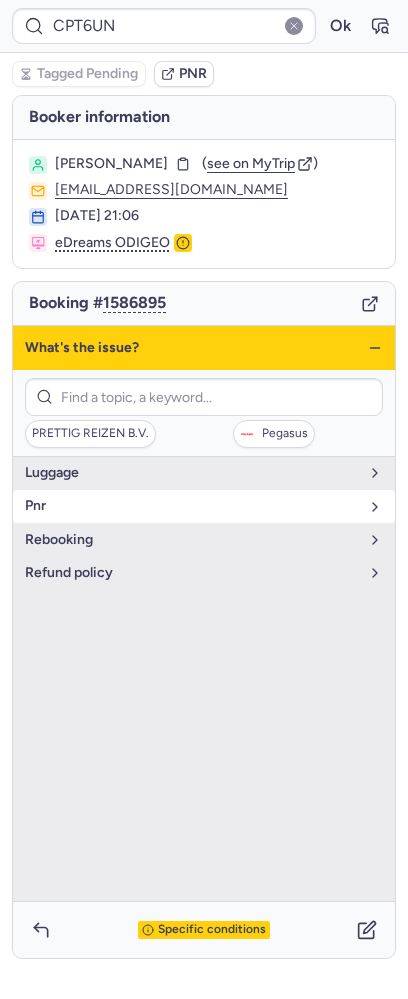 click on "pnr" at bounding box center [192, 506] 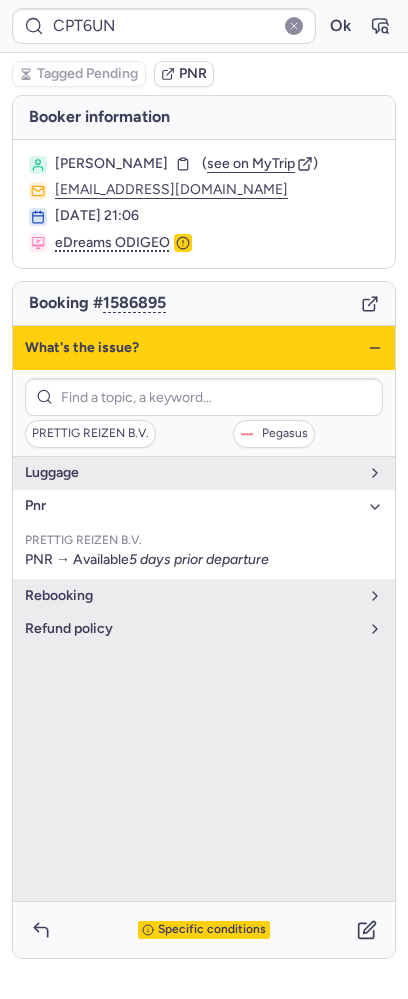 click 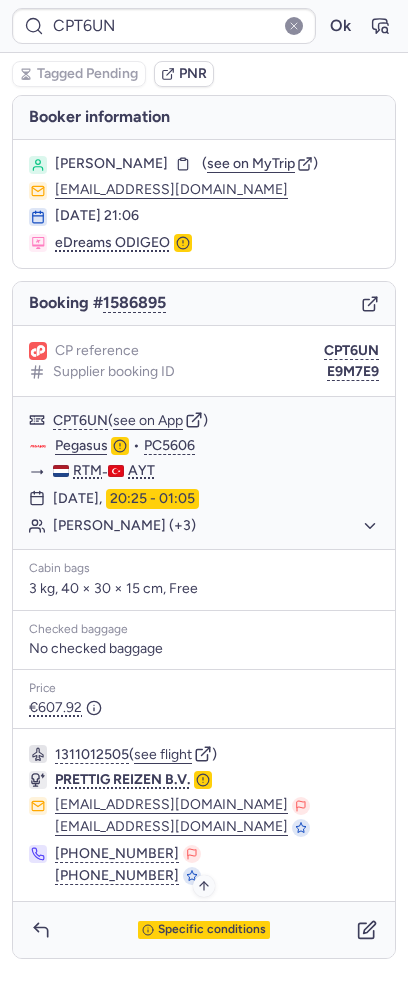 click on "Specific conditions" at bounding box center [212, 930] 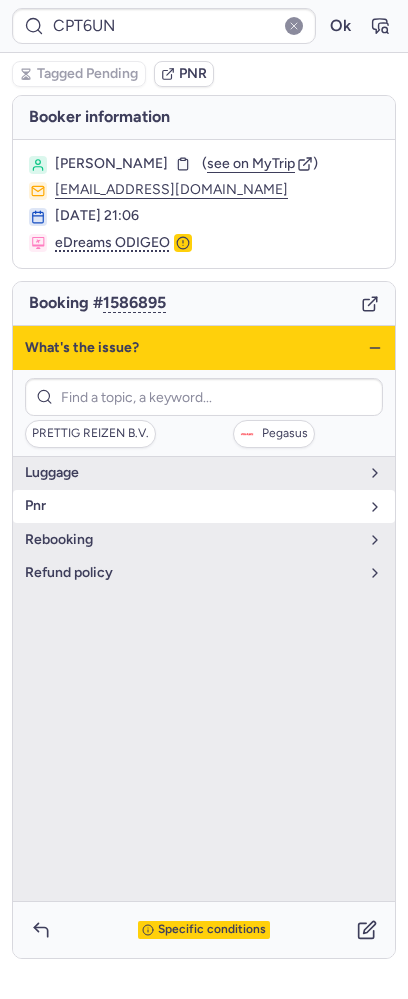 click on "pnr" at bounding box center (204, 506) 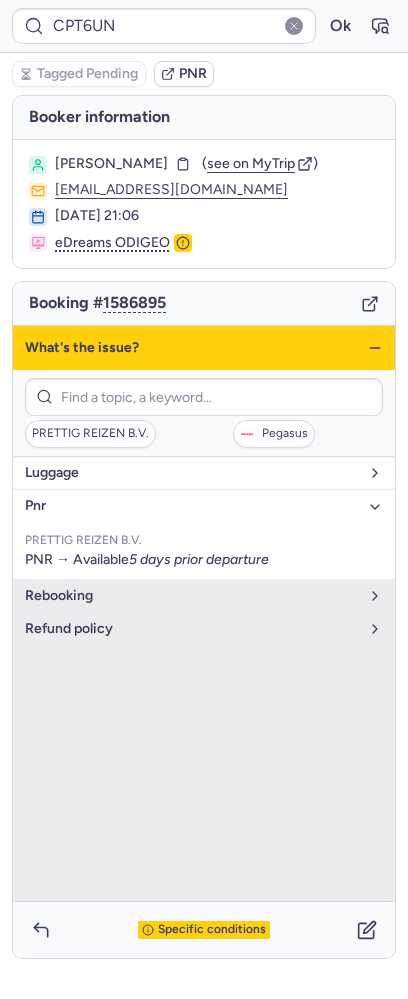 click on "luggage" at bounding box center (192, 473) 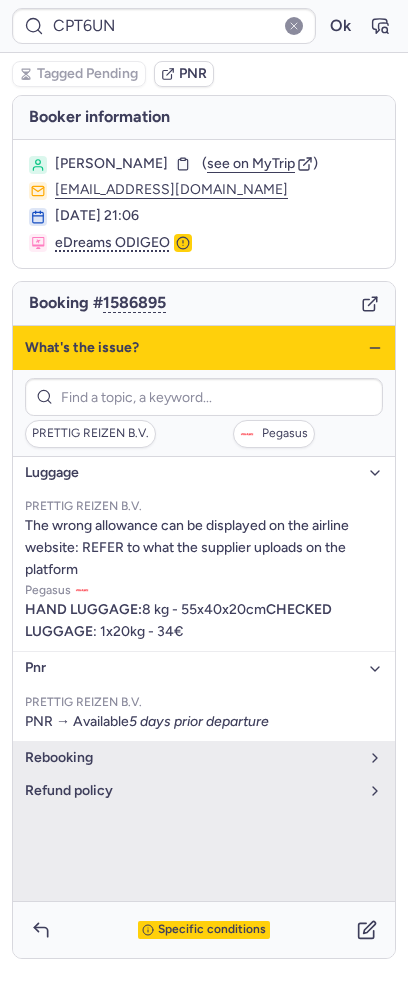 click on "luggage" at bounding box center [192, 473] 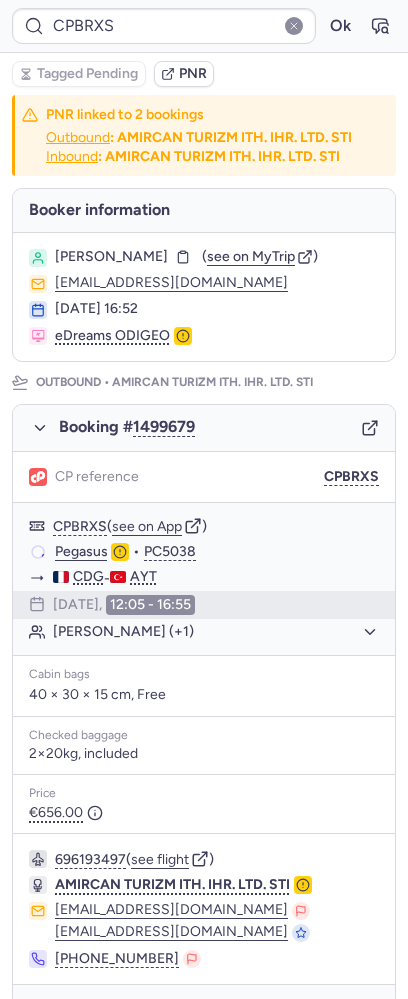 type on "CPPF9D" 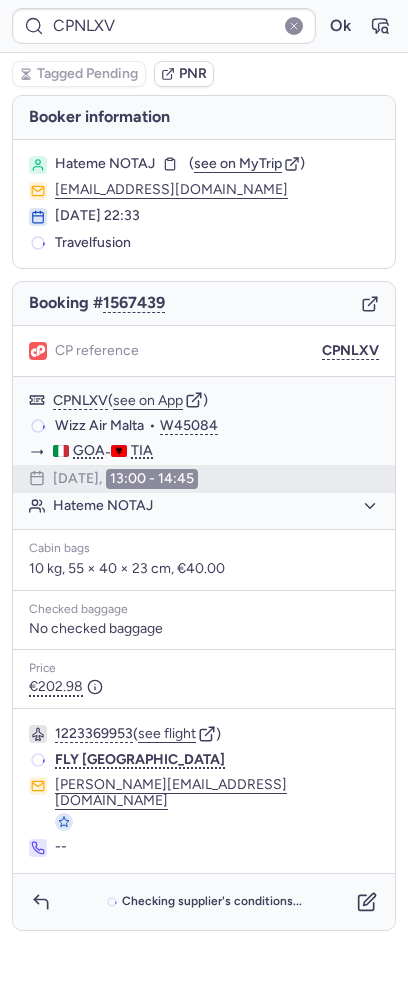 type on "CPWDQ3" 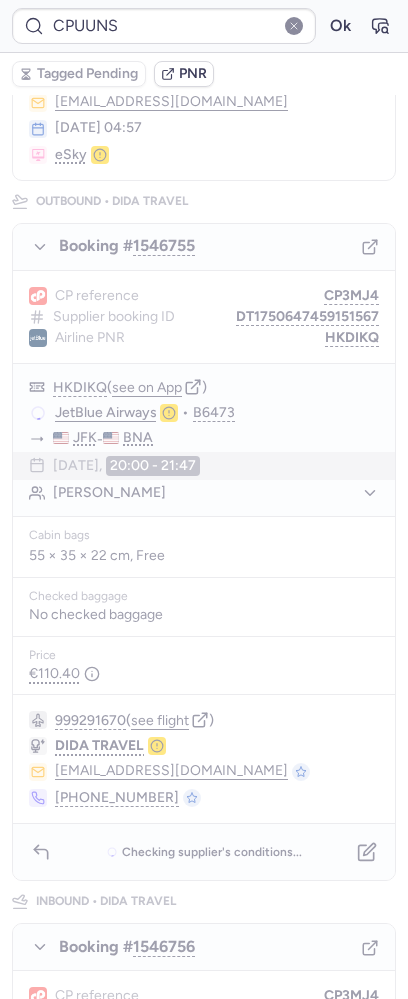 scroll, scrollTop: 0, scrollLeft: 0, axis: both 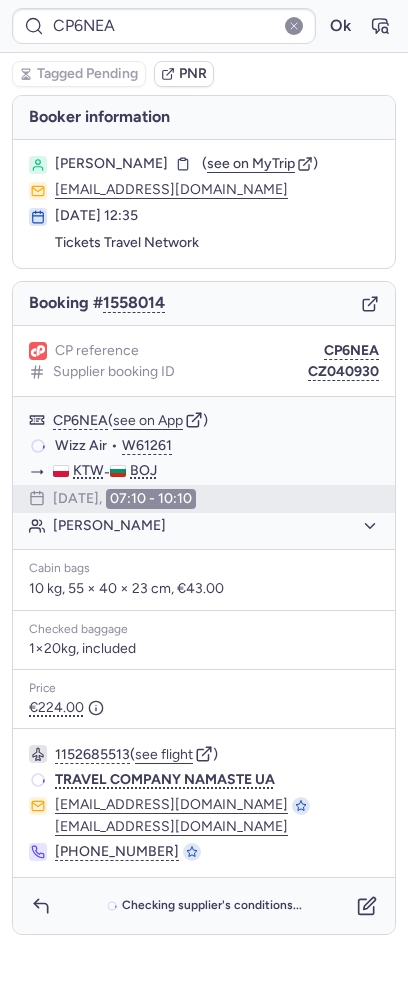 type on "CPT7HT" 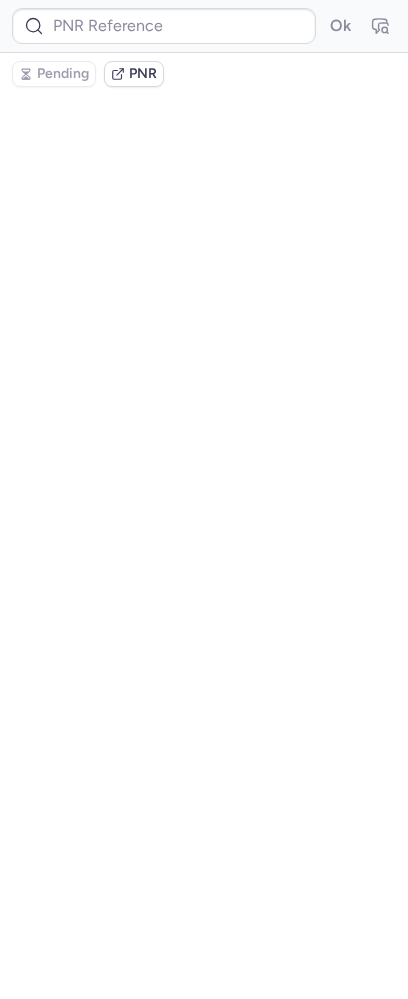 type on "CPECTO" 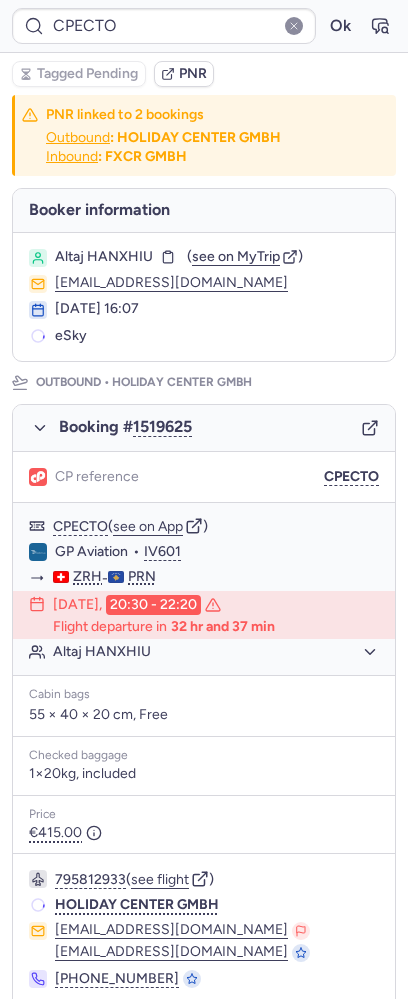 type on "CP7VVV" 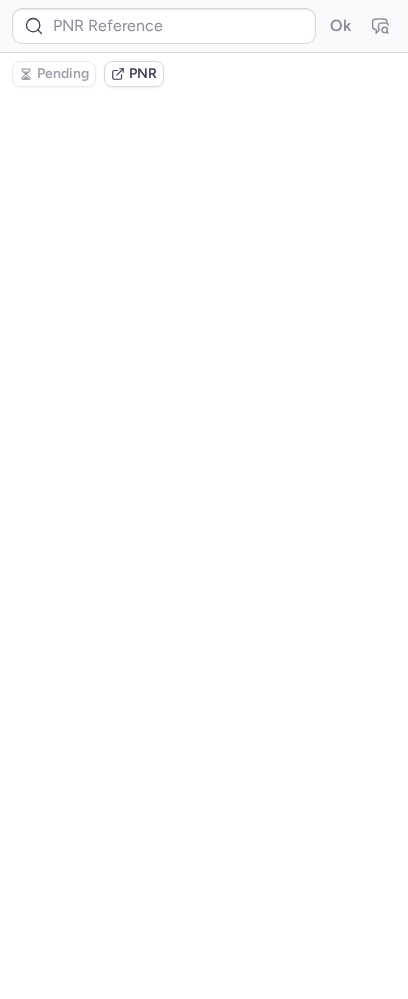 type on "CPECTO" 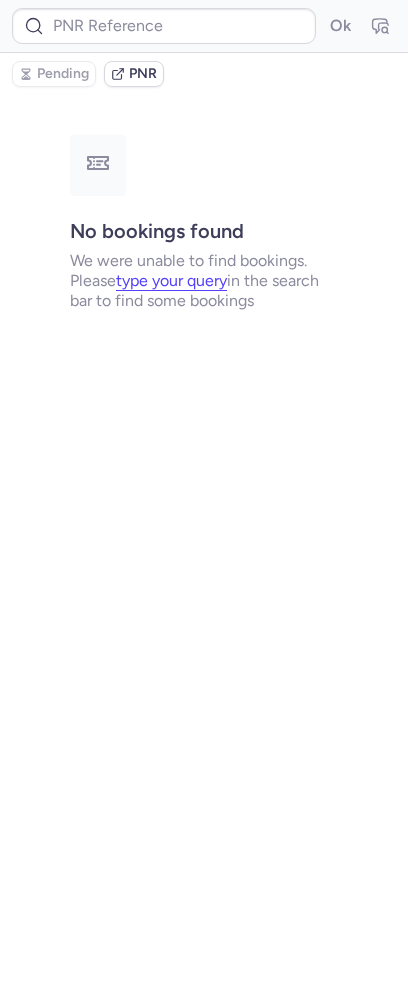 type on "CPECTO" 